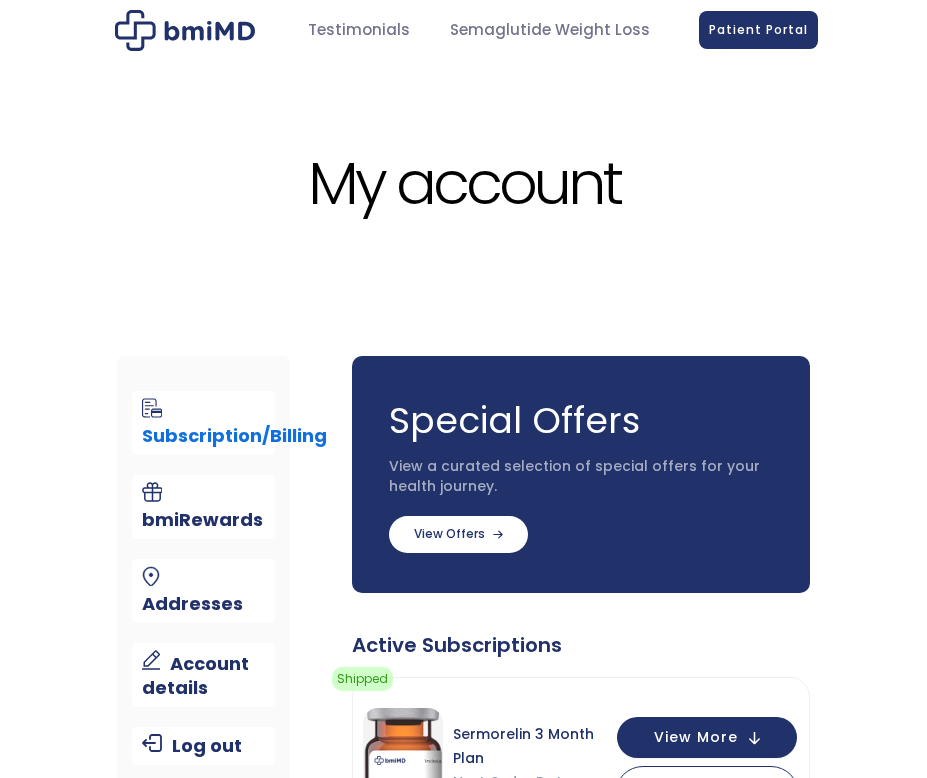 scroll, scrollTop: 0, scrollLeft: 0, axis: both 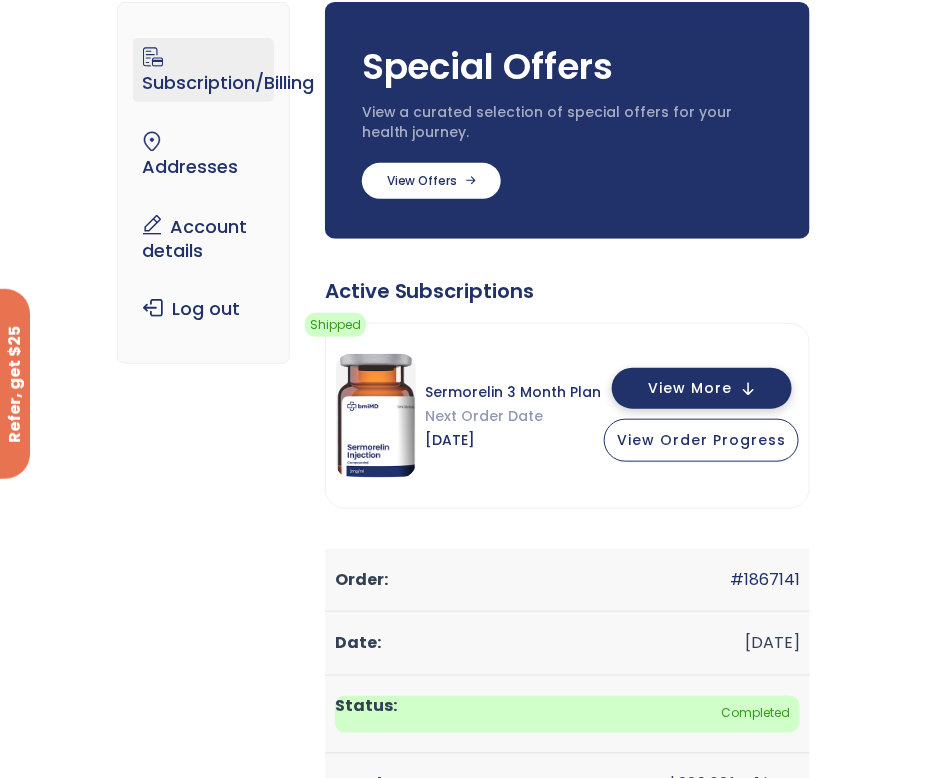 click on "View More" at bounding box center [690, 388] 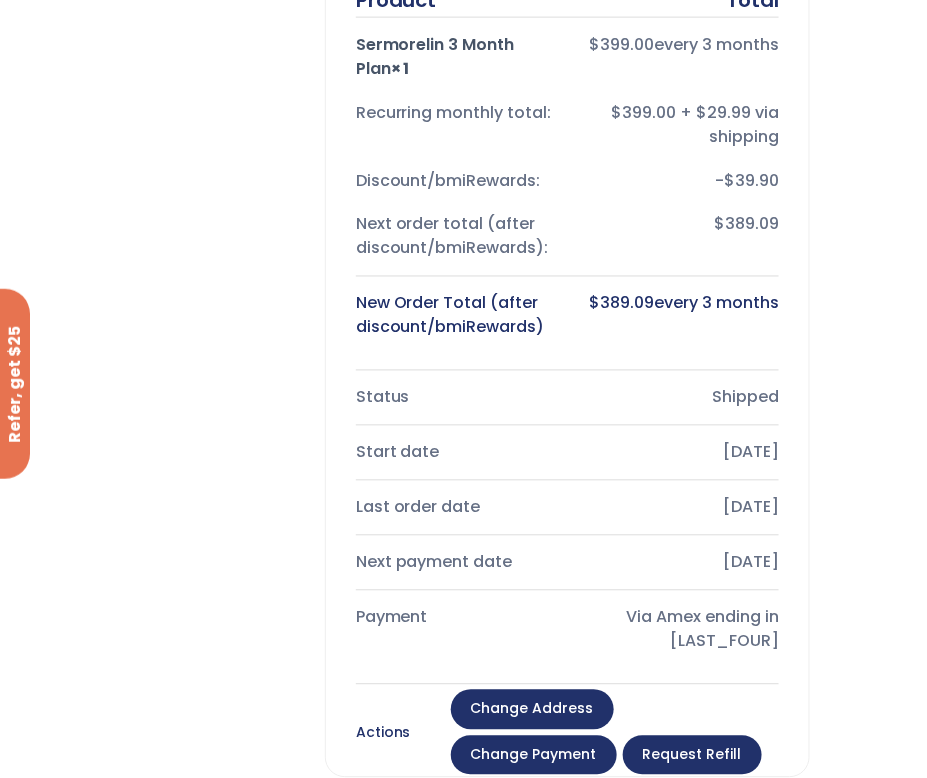 scroll, scrollTop: 0, scrollLeft: 0, axis: both 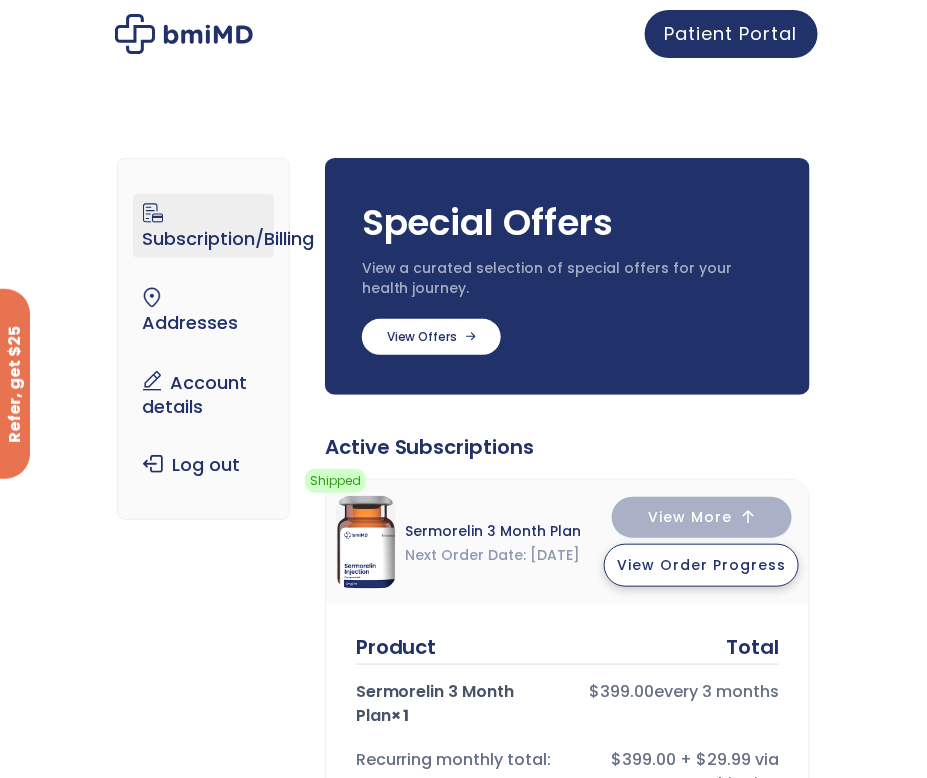 click on "View Order Progress" at bounding box center (701, 565) 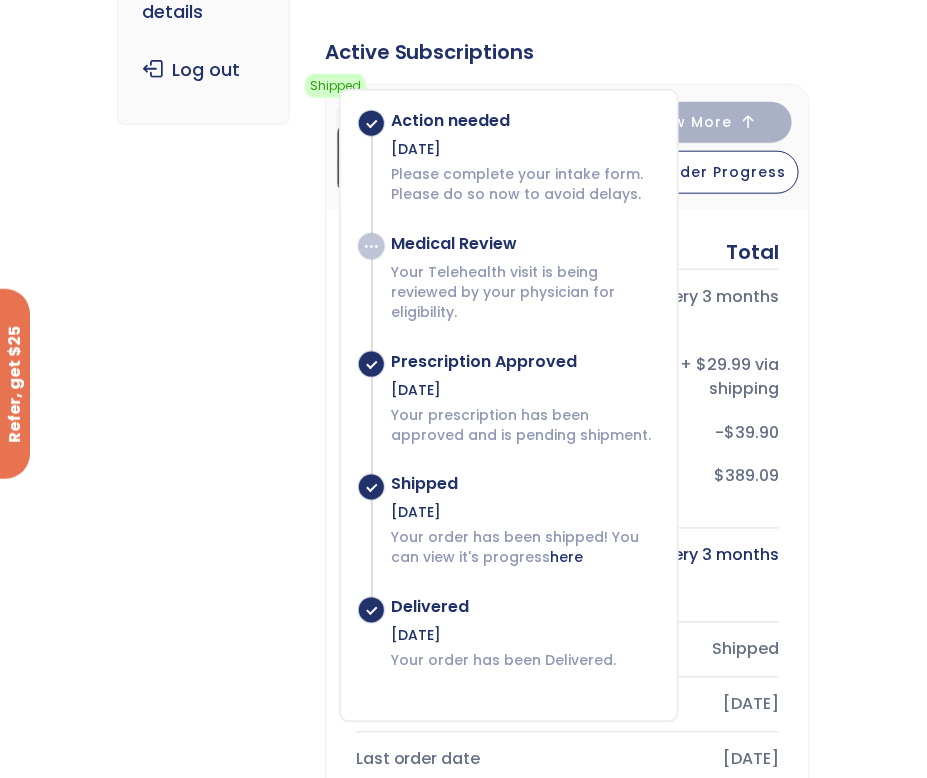 scroll, scrollTop: 396, scrollLeft: 0, axis: vertical 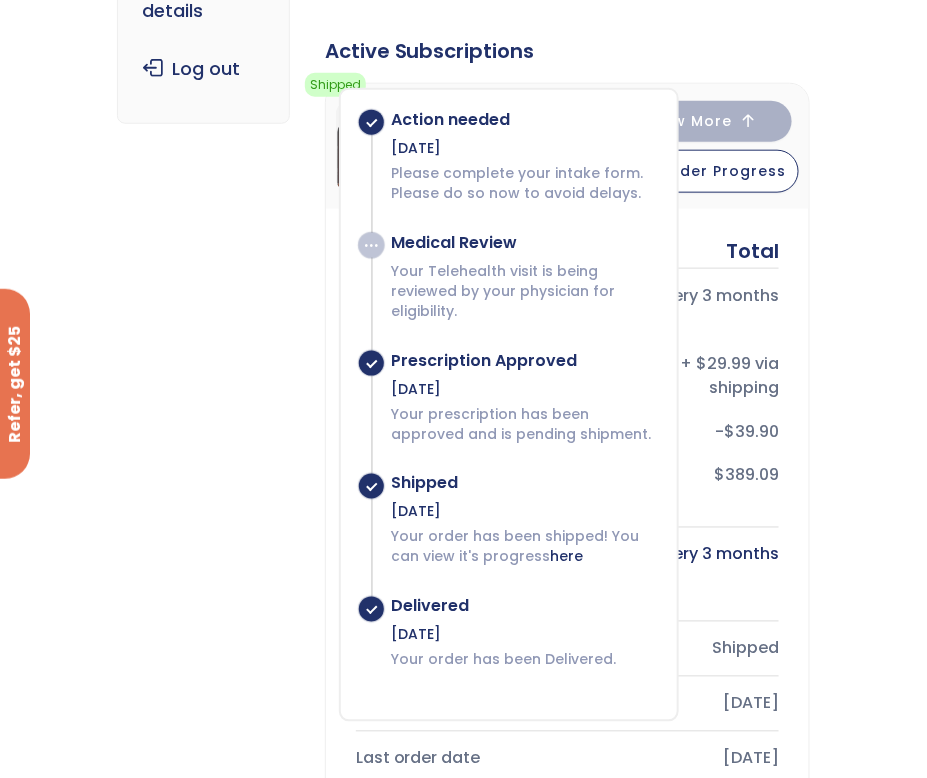 click on "Subscription/Billing
bmiRewards
Addresses
Account details
Submit a Review
Log out
Subscription/Billing
Special Offers
View a curated selection of special offers for your health journey.
Semaglutide 3 month $233/month + FREE SHIPPING" at bounding box center [464, 988] 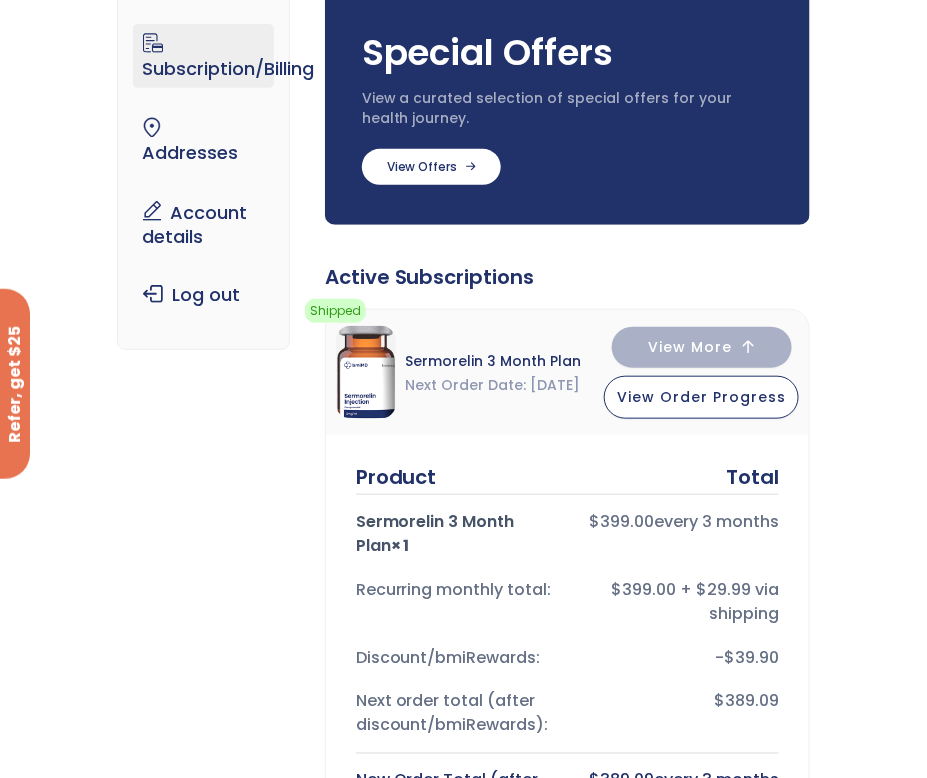 scroll, scrollTop: 0, scrollLeft: 0, axis: both 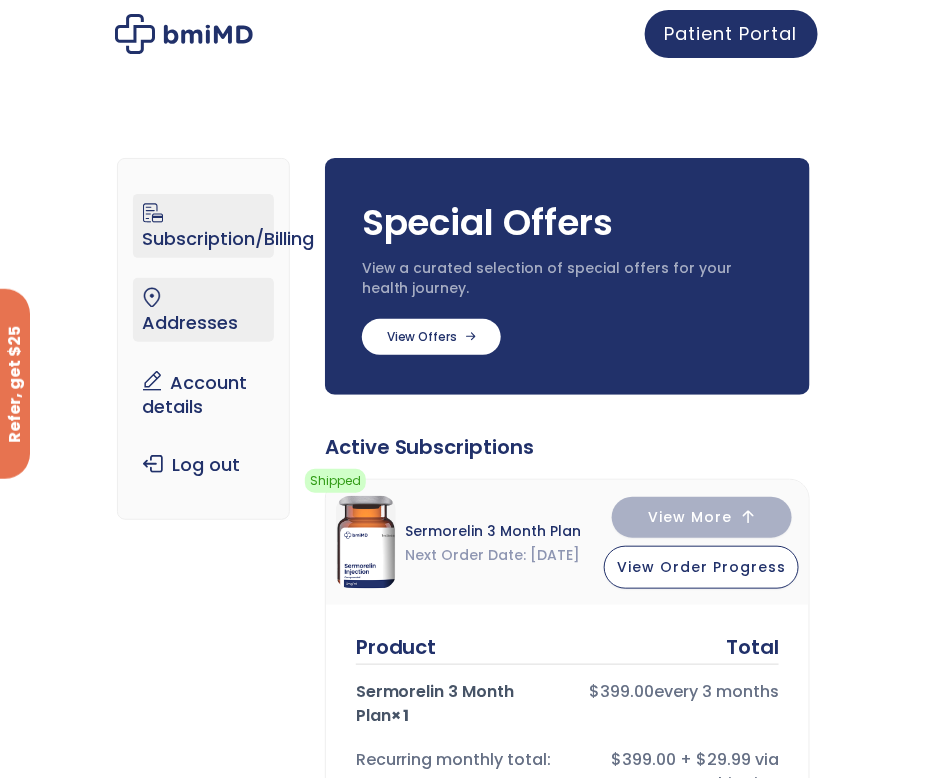 click on "Addresses" at bounding box center [203, 310] 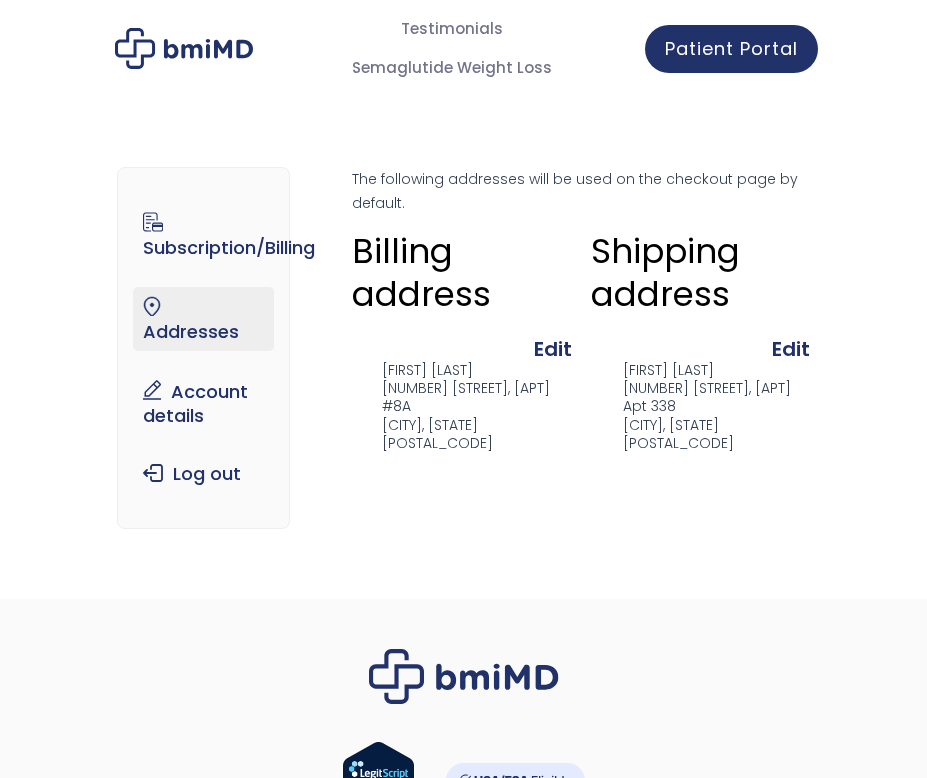 scroll, scrollTop: 0, scrollLeft: 0, axis: both 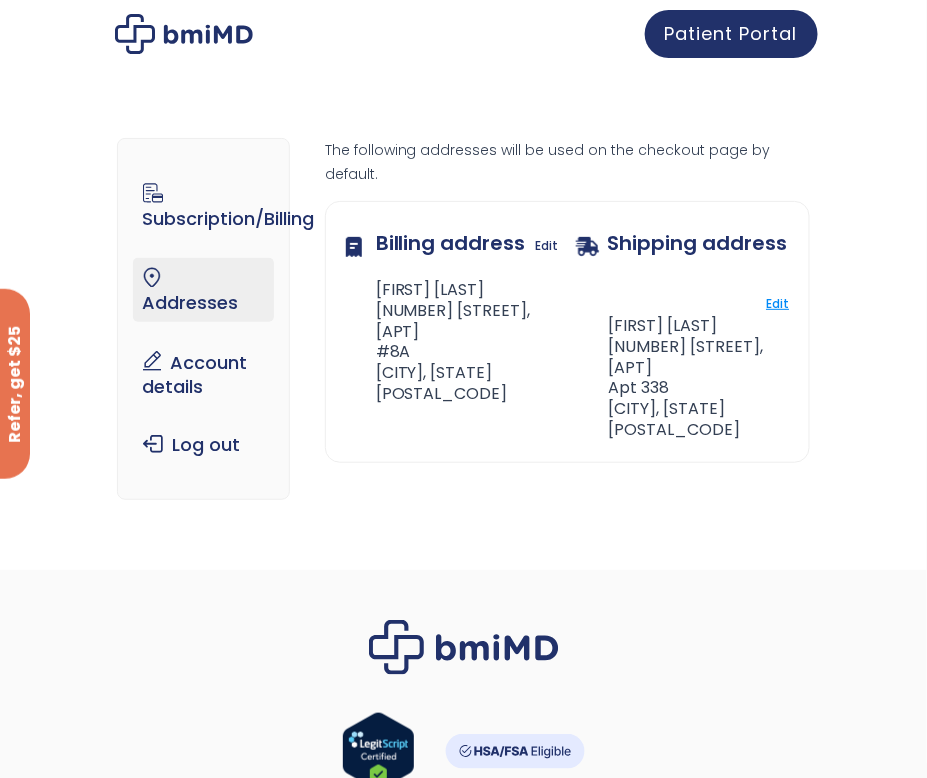 click on "Edit" 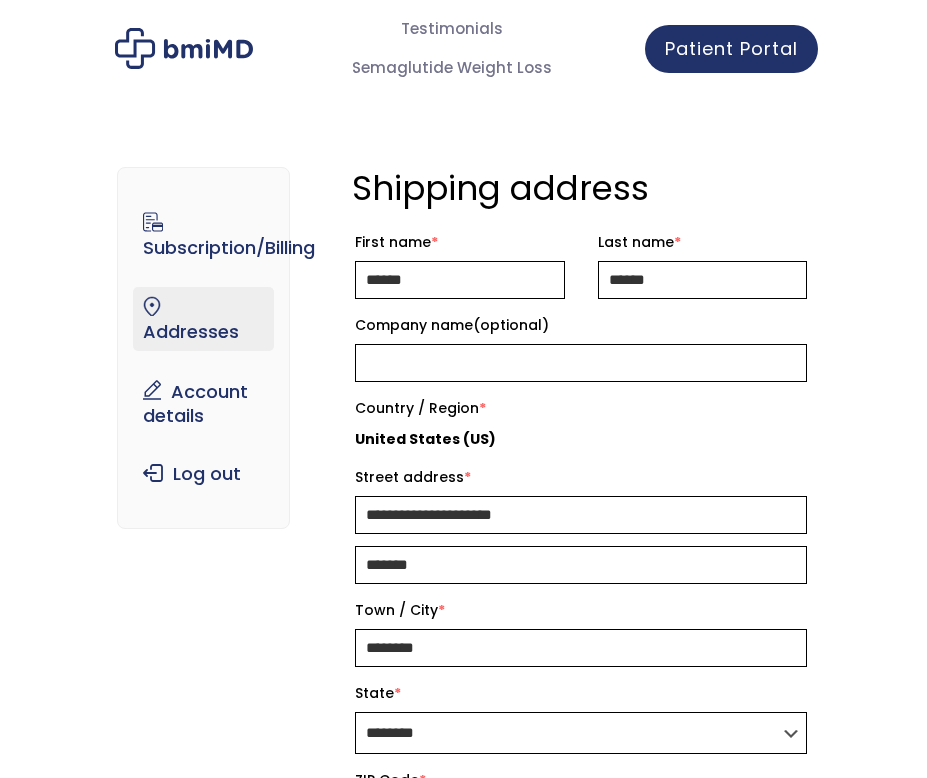 scroll, scrollTop: 0, scrollLeft: 0, axis: both 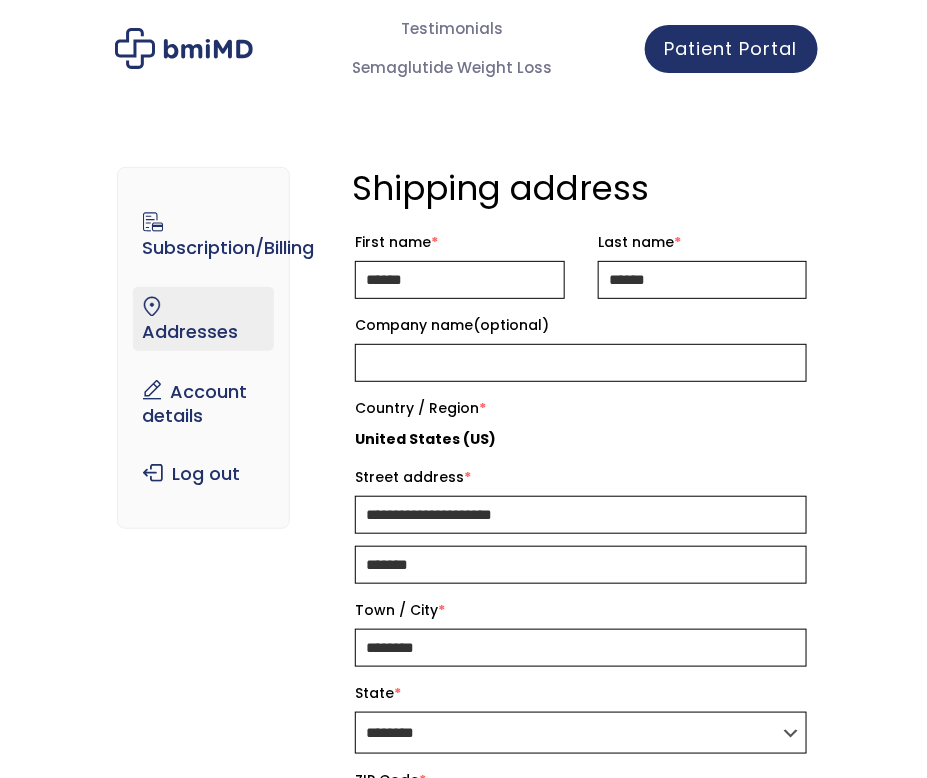 select on "**" 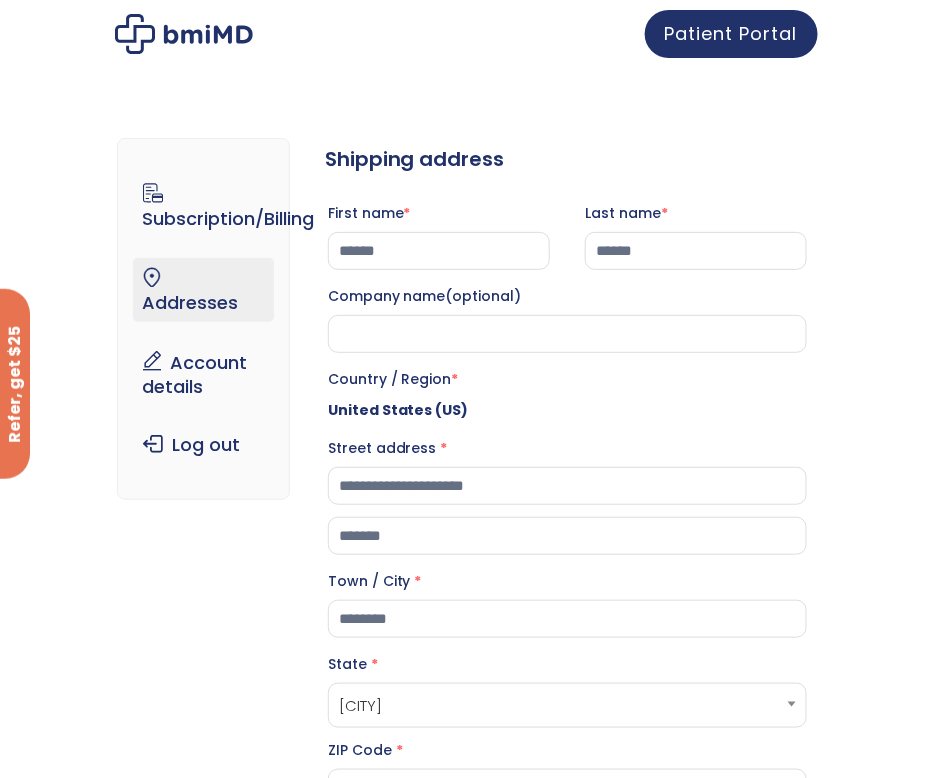 scroll, scrollTop: 0, scrollLeft: 0, axis: both 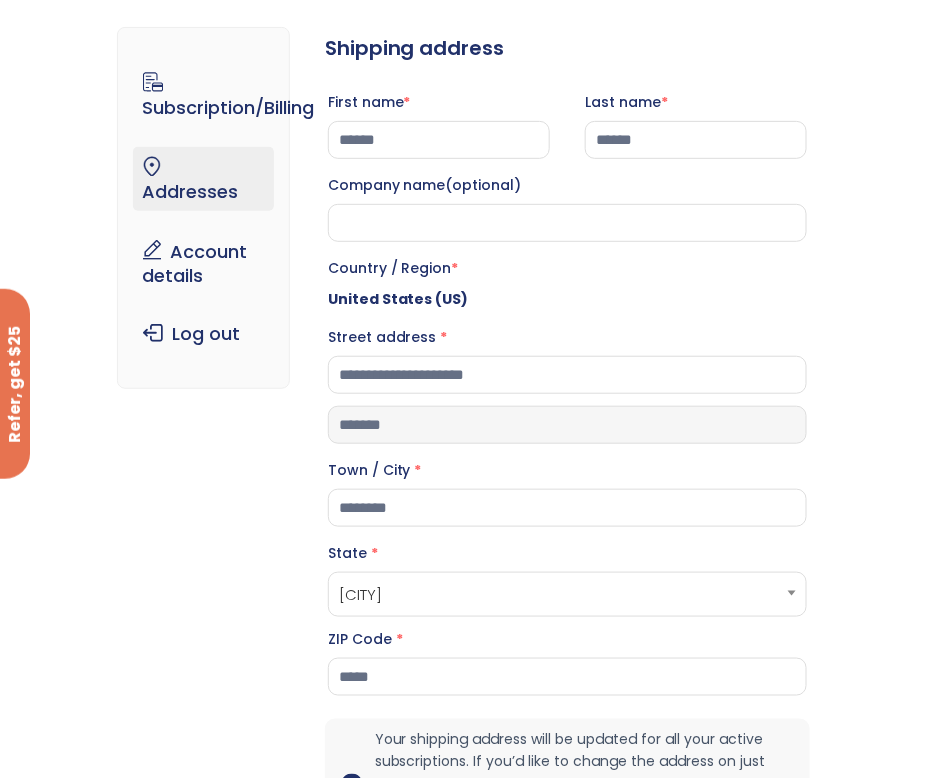 drag, startPoint x: 430, startPoint y: 442, endPoint x: 267, endPoint y: 437, distance: 163.07668 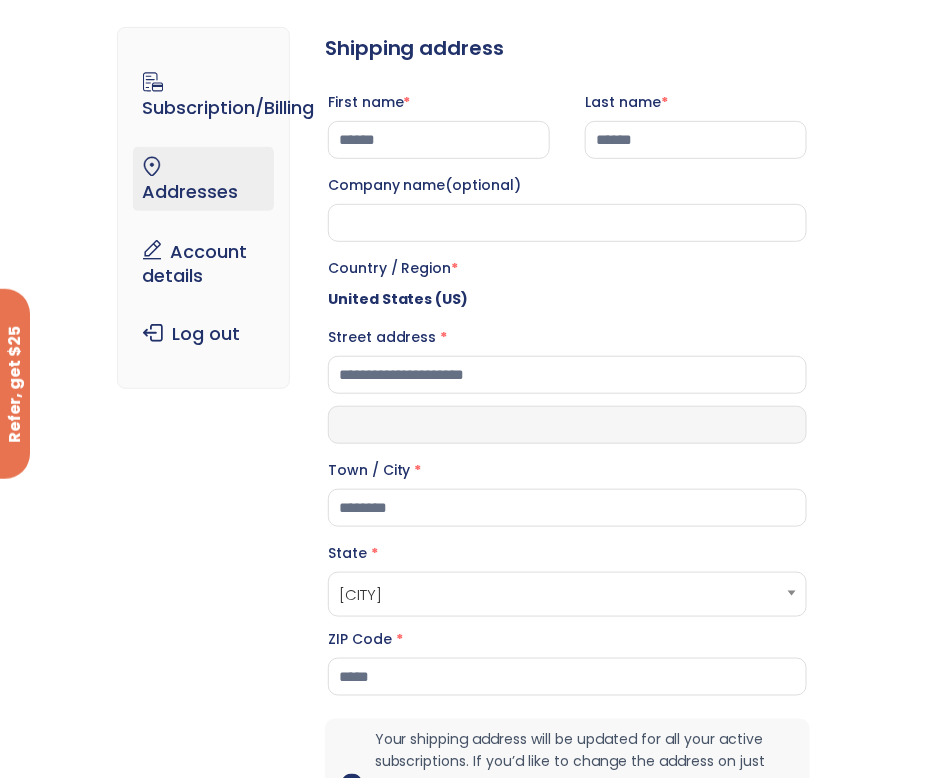 type 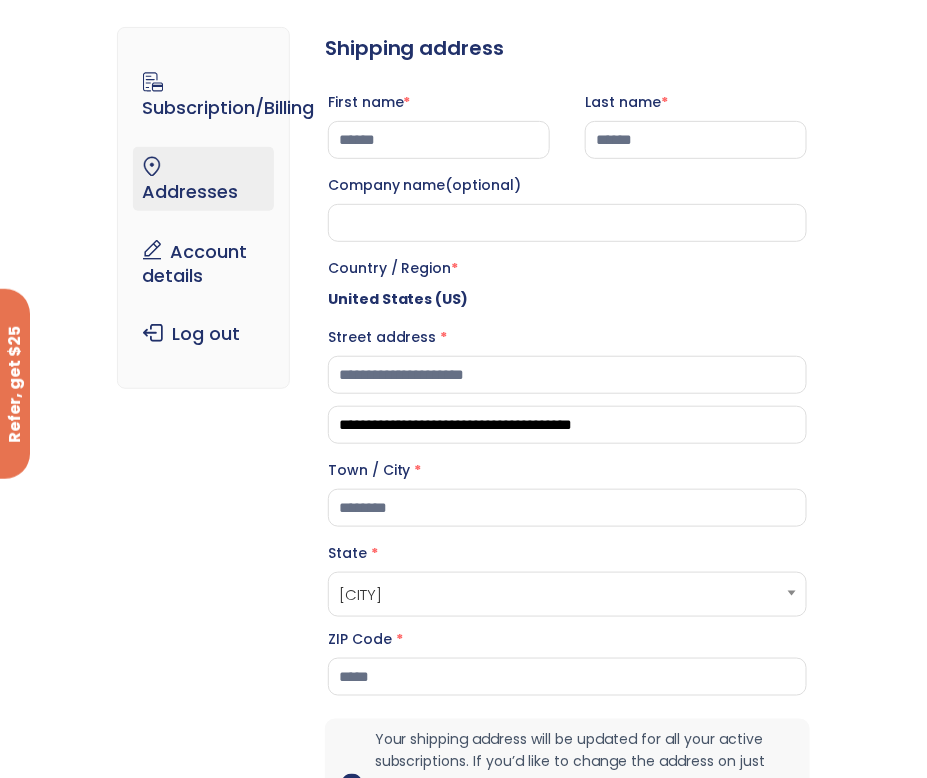 click on "**********" at bounding box center [464, 484] 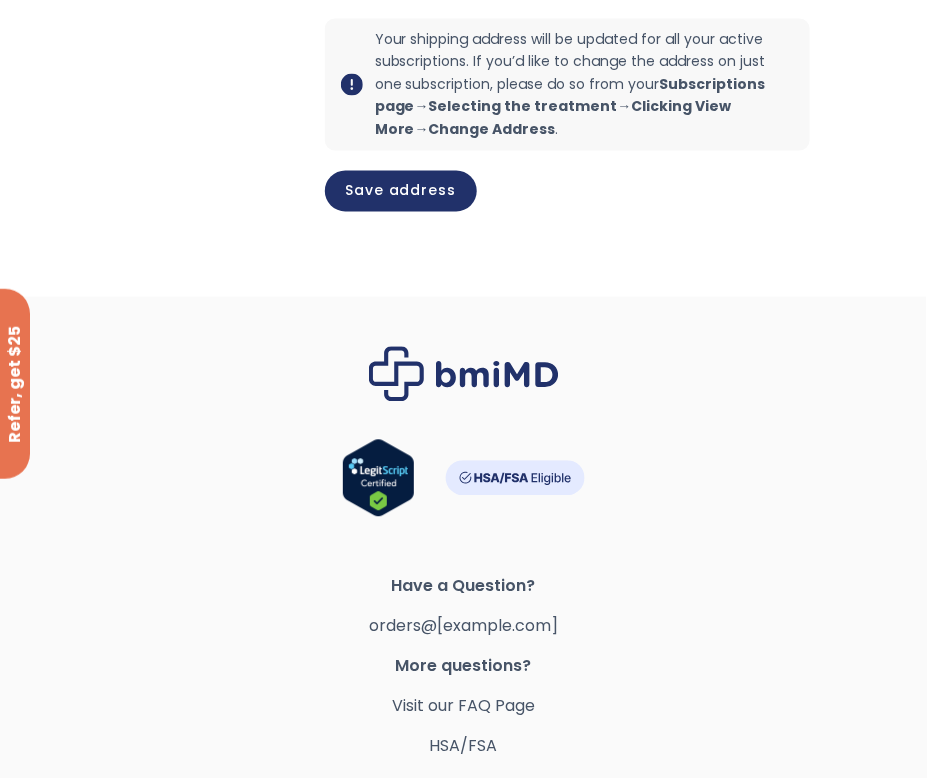 scroll, scrollTop: 833, scrollLeft: 0, axis: vertical 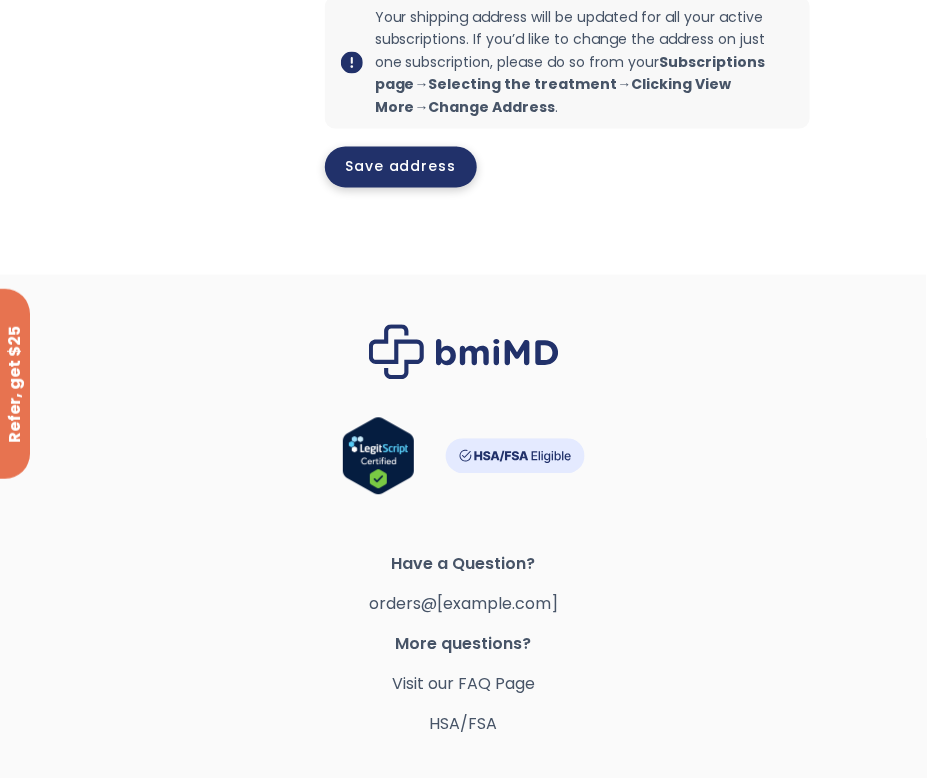 click on "Save address" at bounding box center [401, 167] 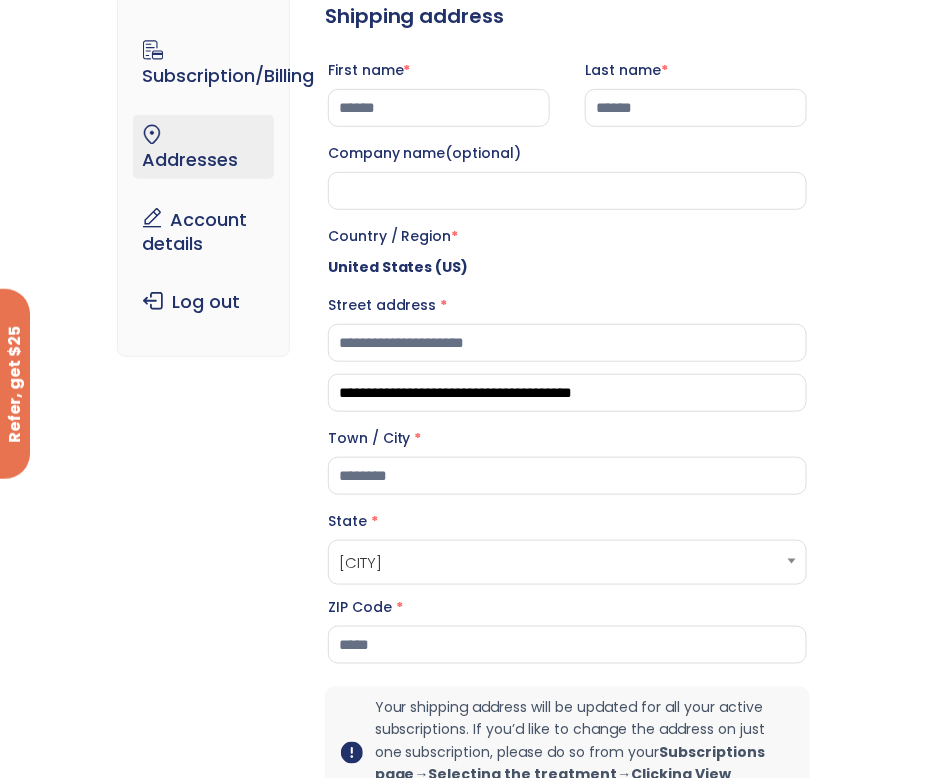 scroll, scrollTop: 139, scrollLeft: 0, axis: vertical 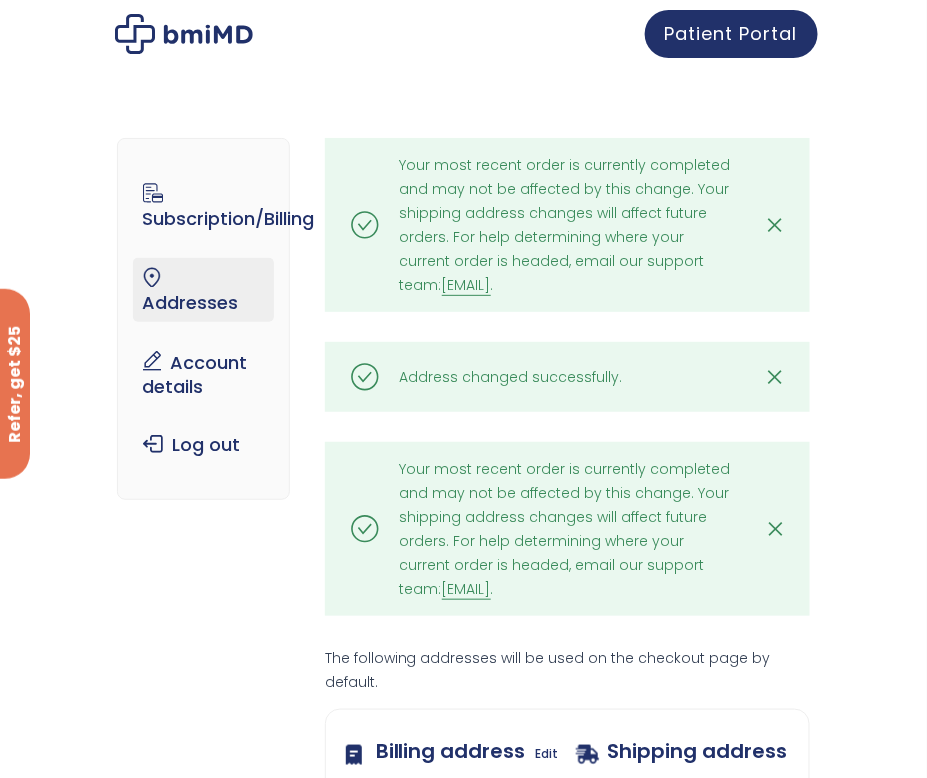 click on "✕" at bounding box center [775, 529] 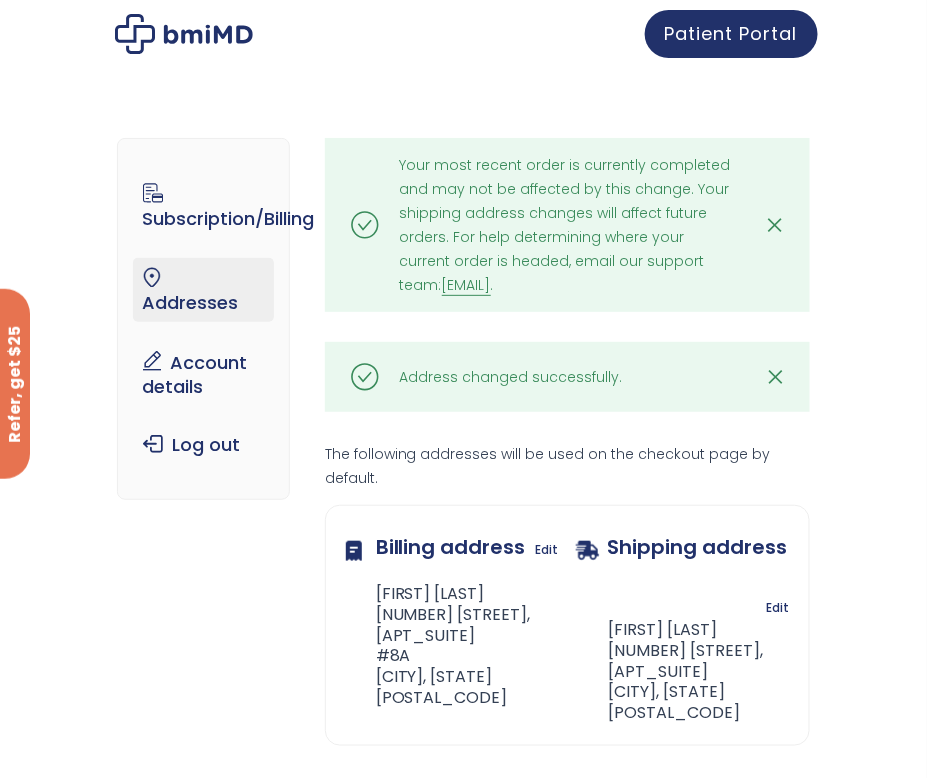 click on "✕" at bounding box center (775, 377) 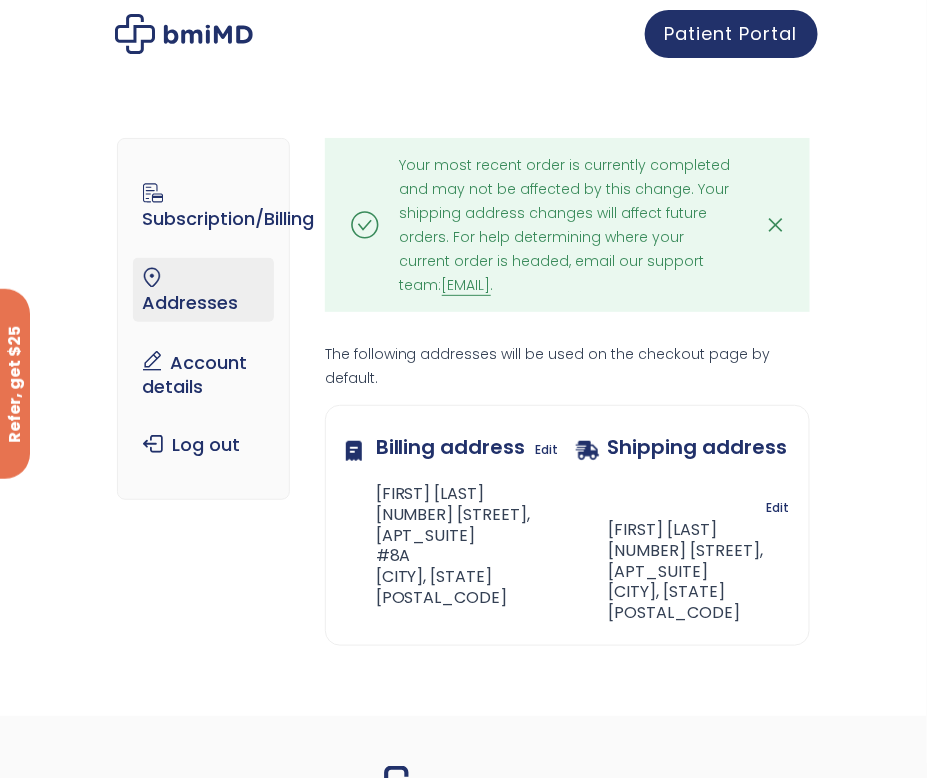 click on "✕" at bounding box center (775, 225) 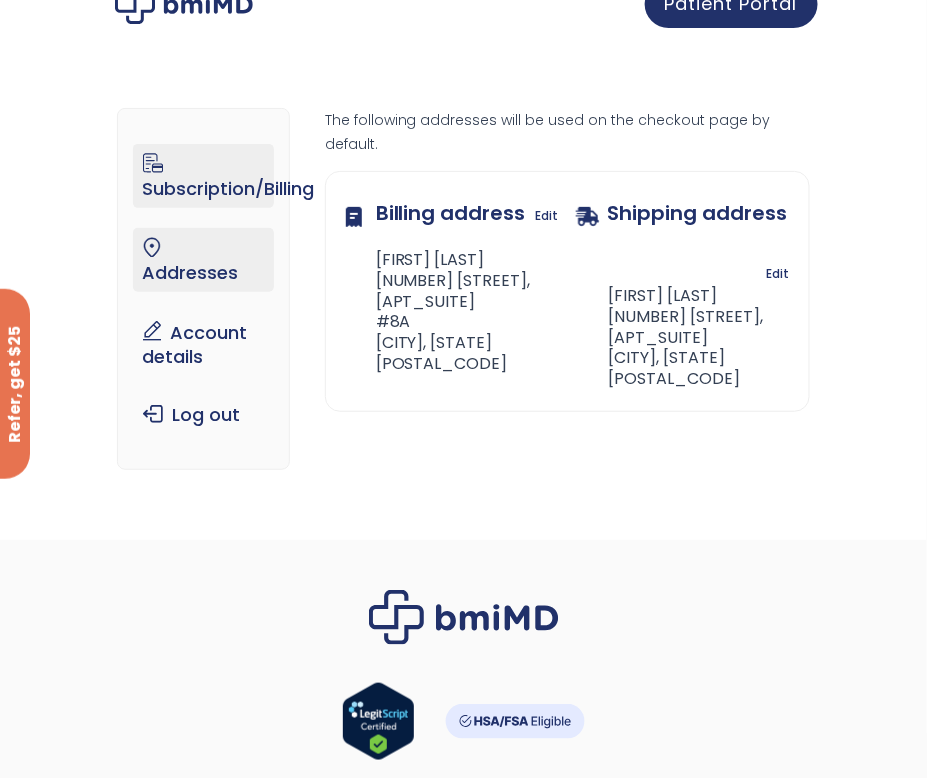 scroll, scrollTop: 0, scrollLeft: 0, axis: both 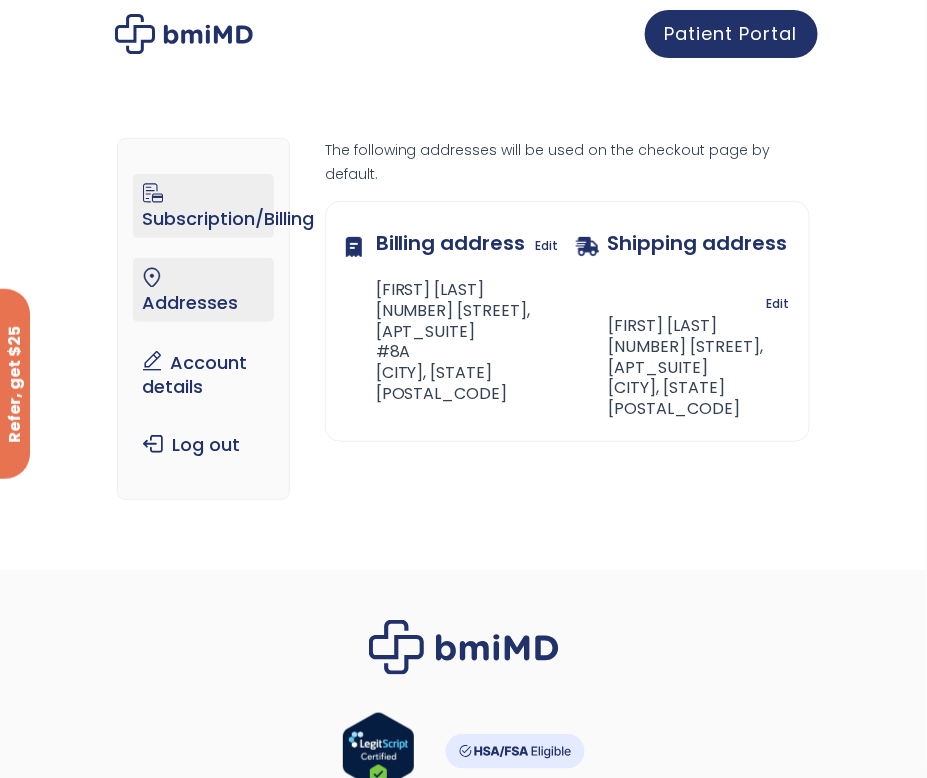 click on "Subscription/Billing" at bounding box center (203, 206) 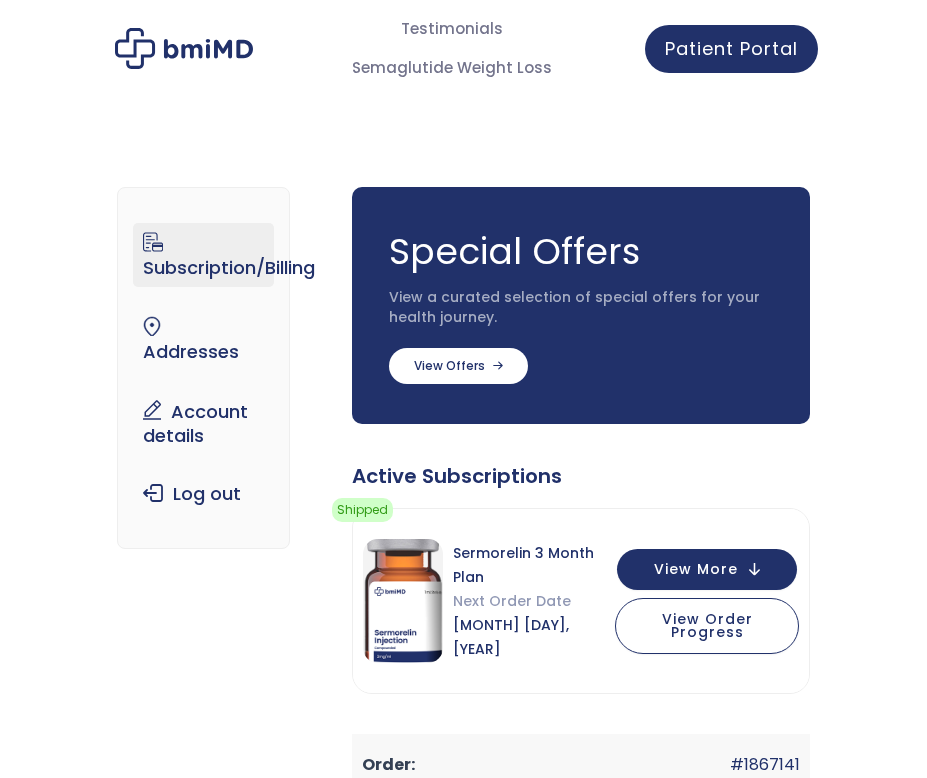 scroll, scrollTop: 0, scrollLeft: 0, axis: both 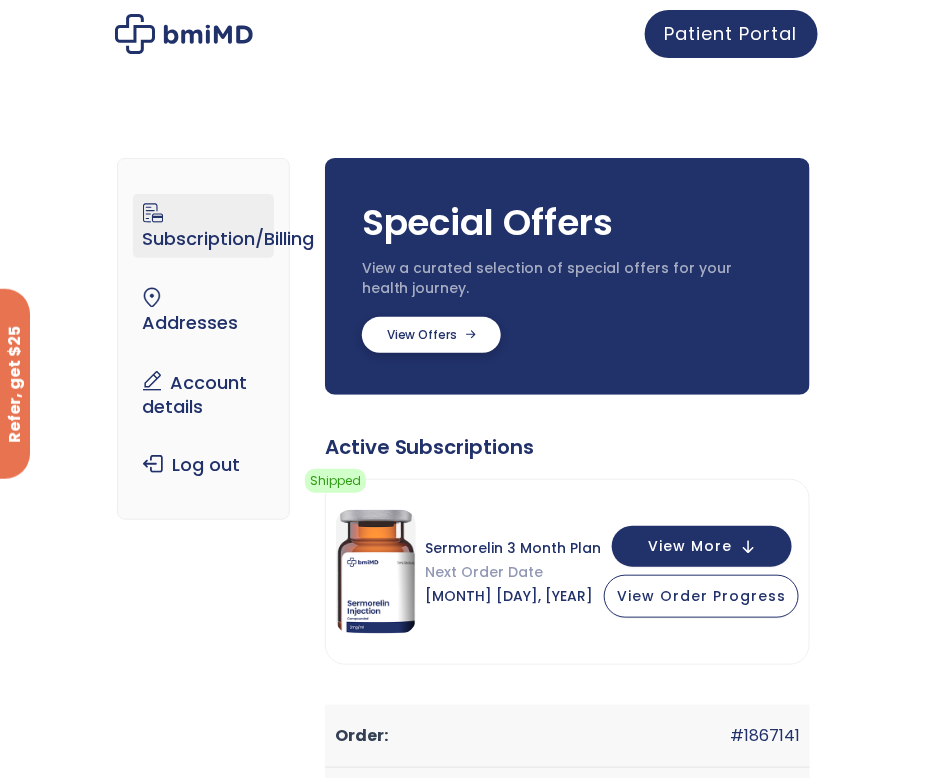 click at bounding box center [431, 335] 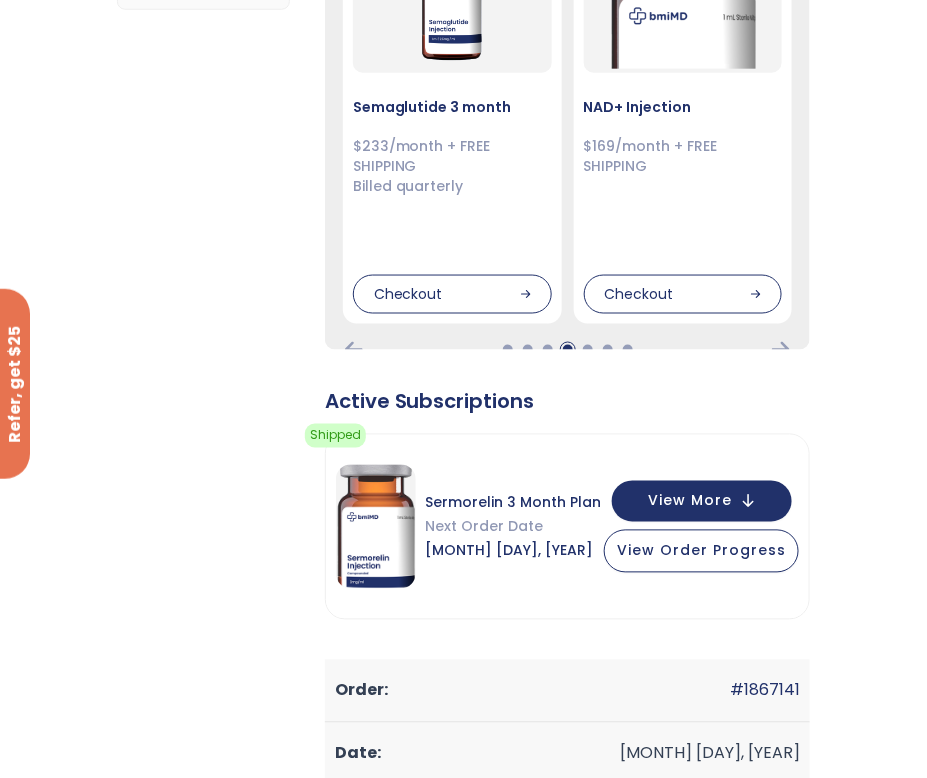scroll, scrollTop: 518, scrollLeft: 0, axis: vertical 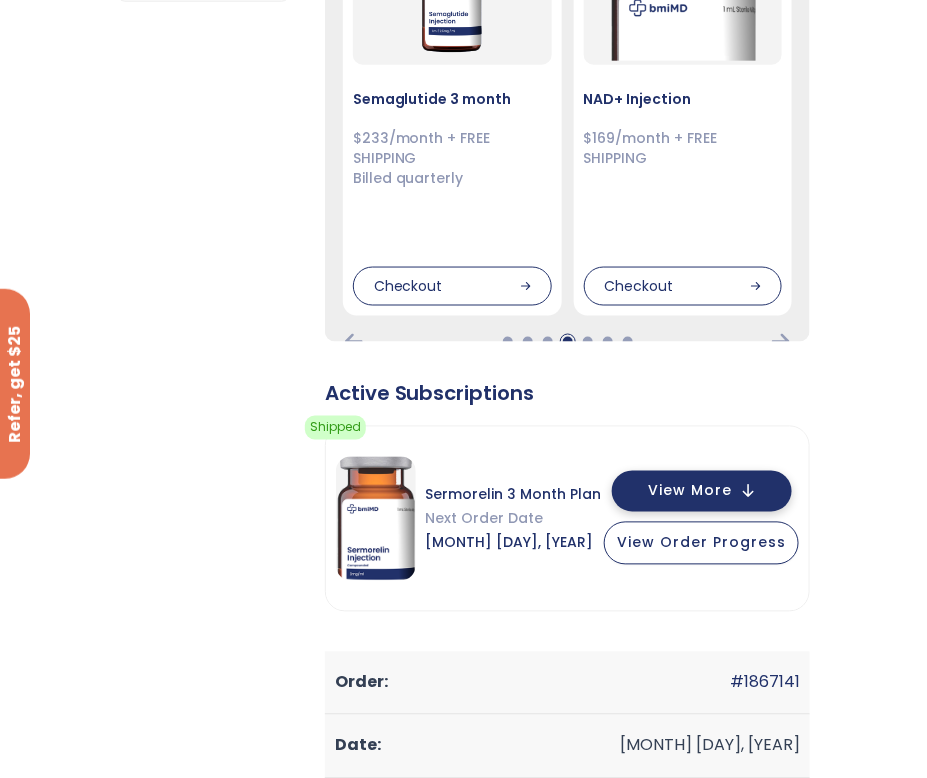 click on "View More" at bounding box center (702, 491) 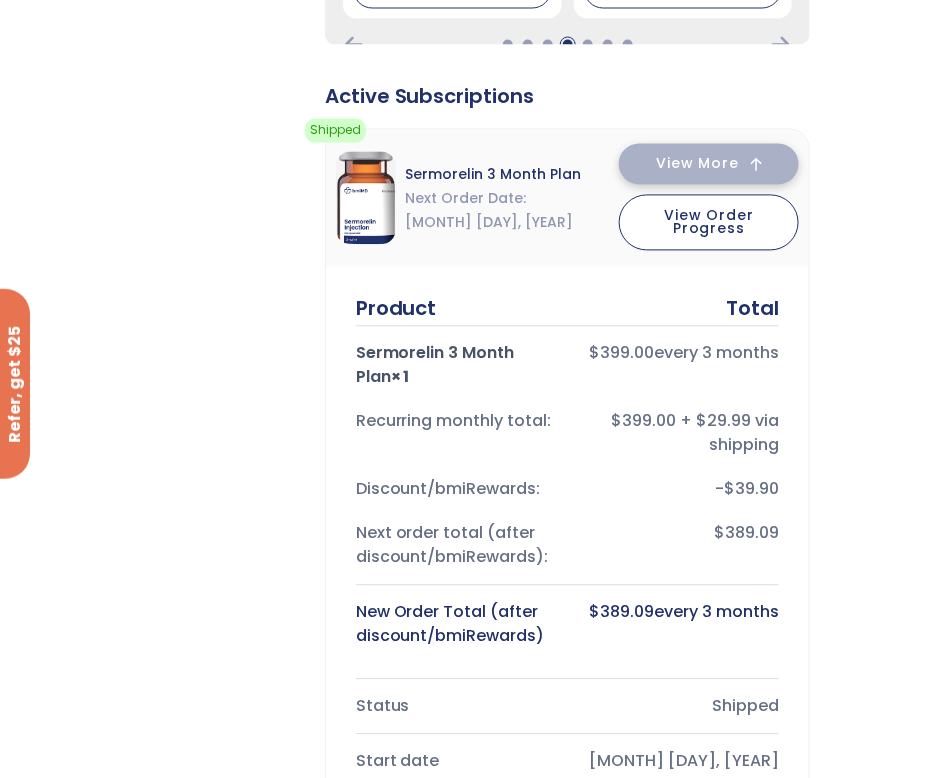 scroll, scrollTop: 802, scrollLeft: 0, axis: vertical 